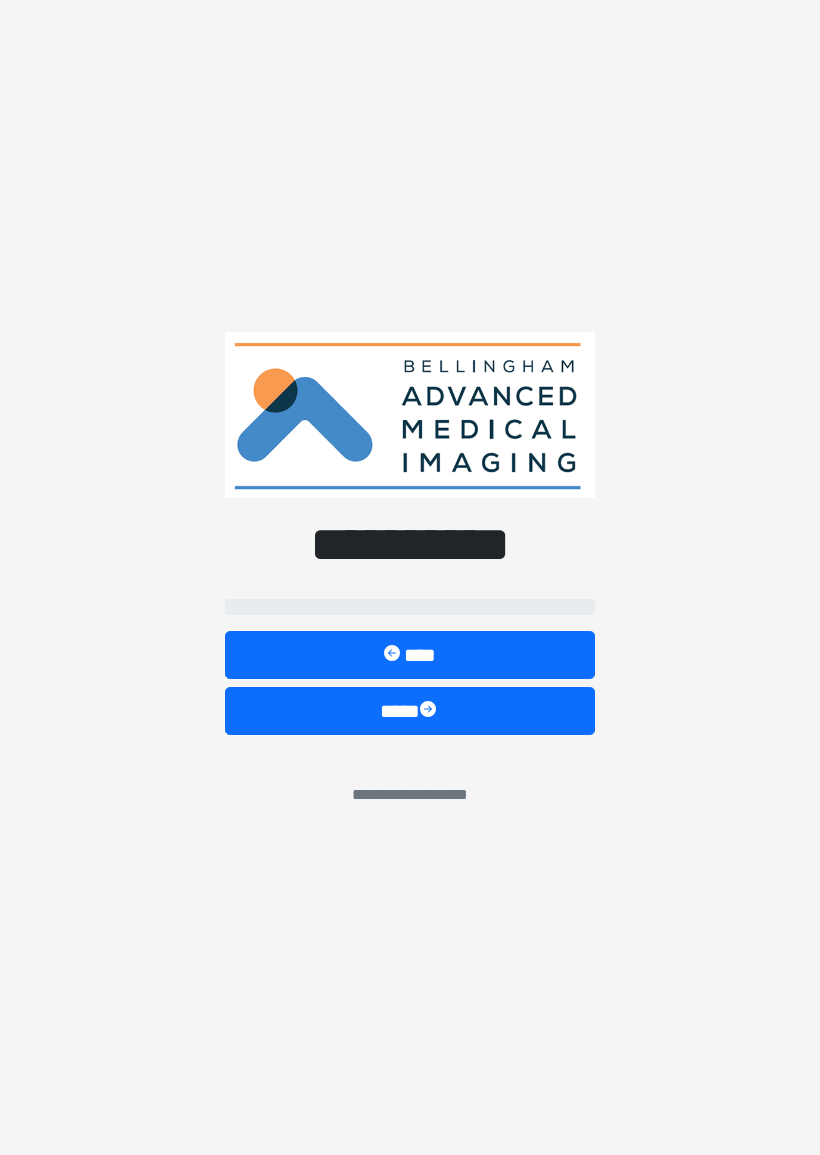 scroll, scrollTop: 0, scrollLeft: 0, axis: both 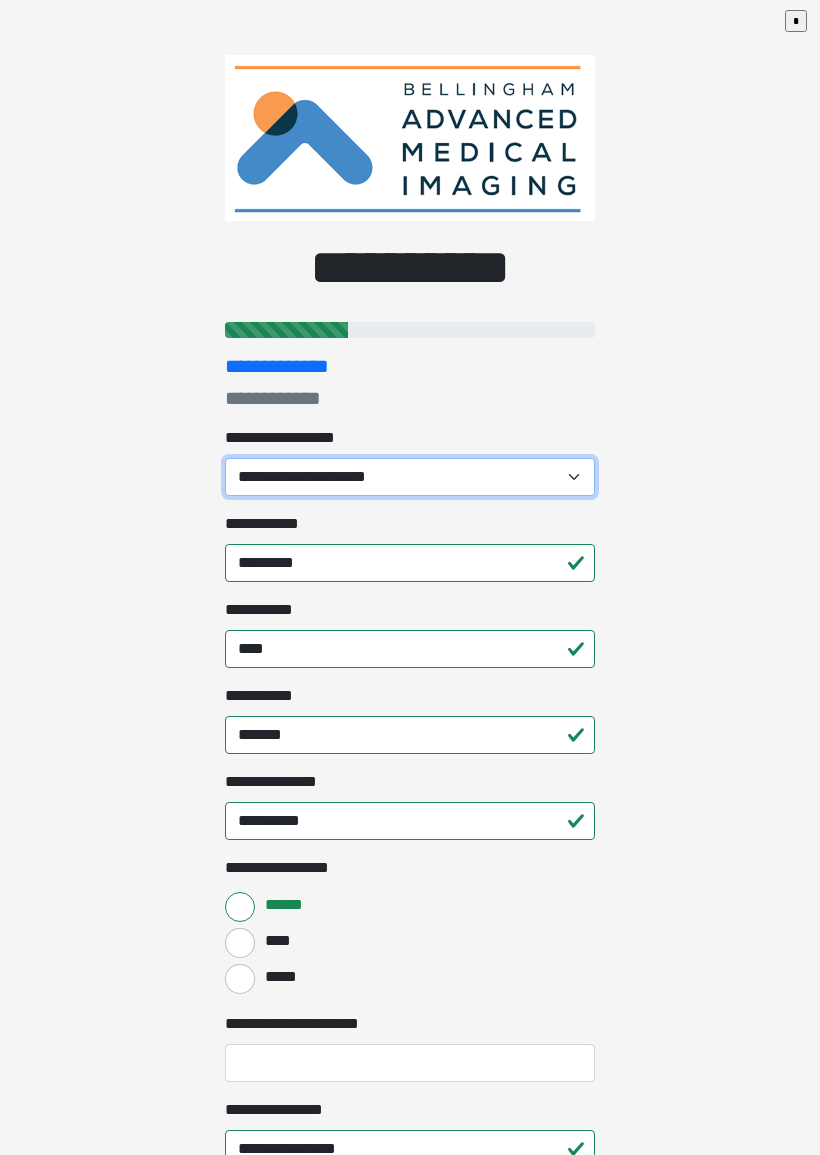 click on "**********" at bounding box center [410, 477] 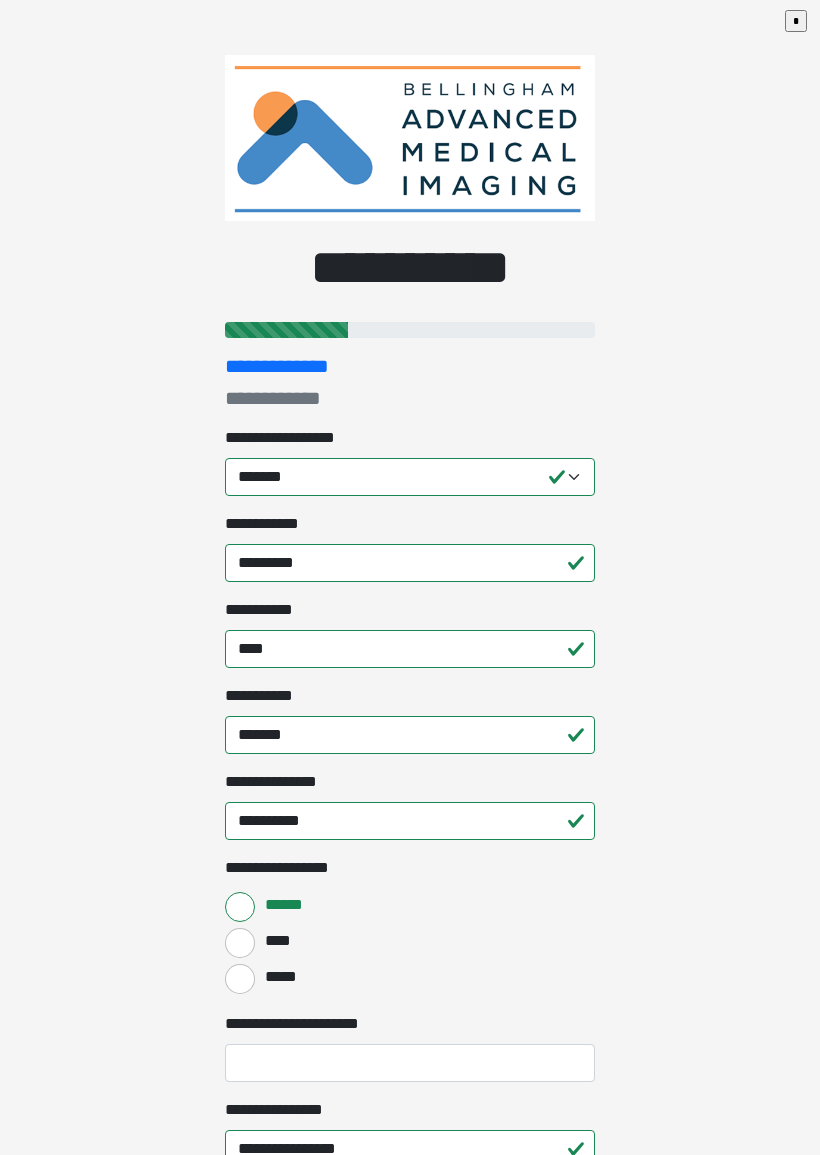 click on "**********" at bounding box center [410, 577] 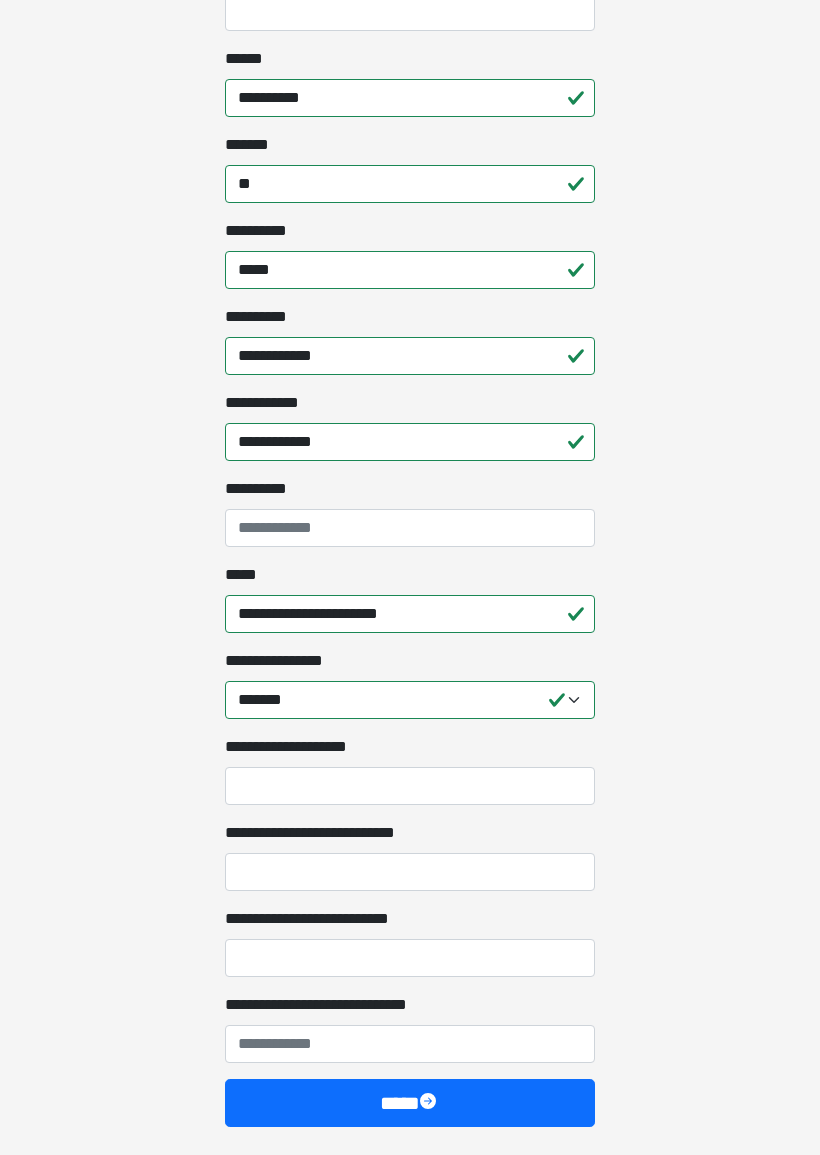 scroll, scrollTop: 1228, scrollLeft: 0, axis: vertical 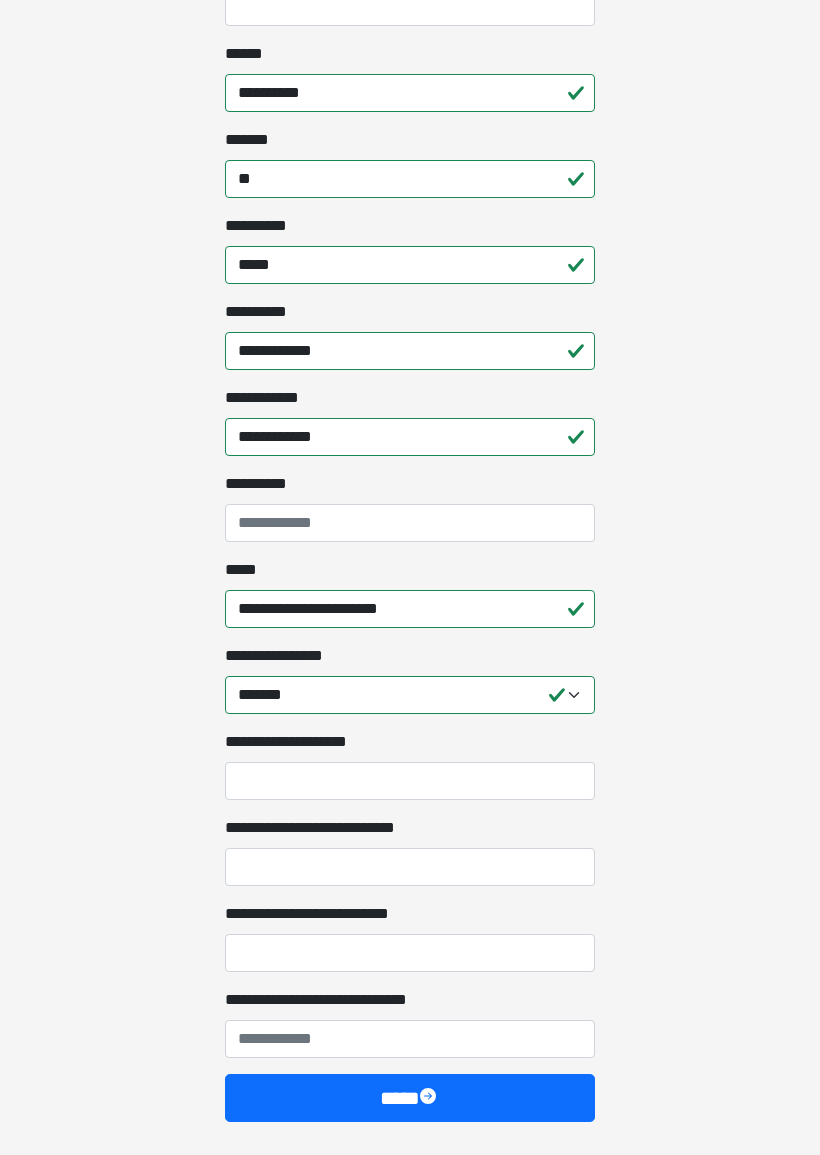 click at bounding box center [430, 1098] 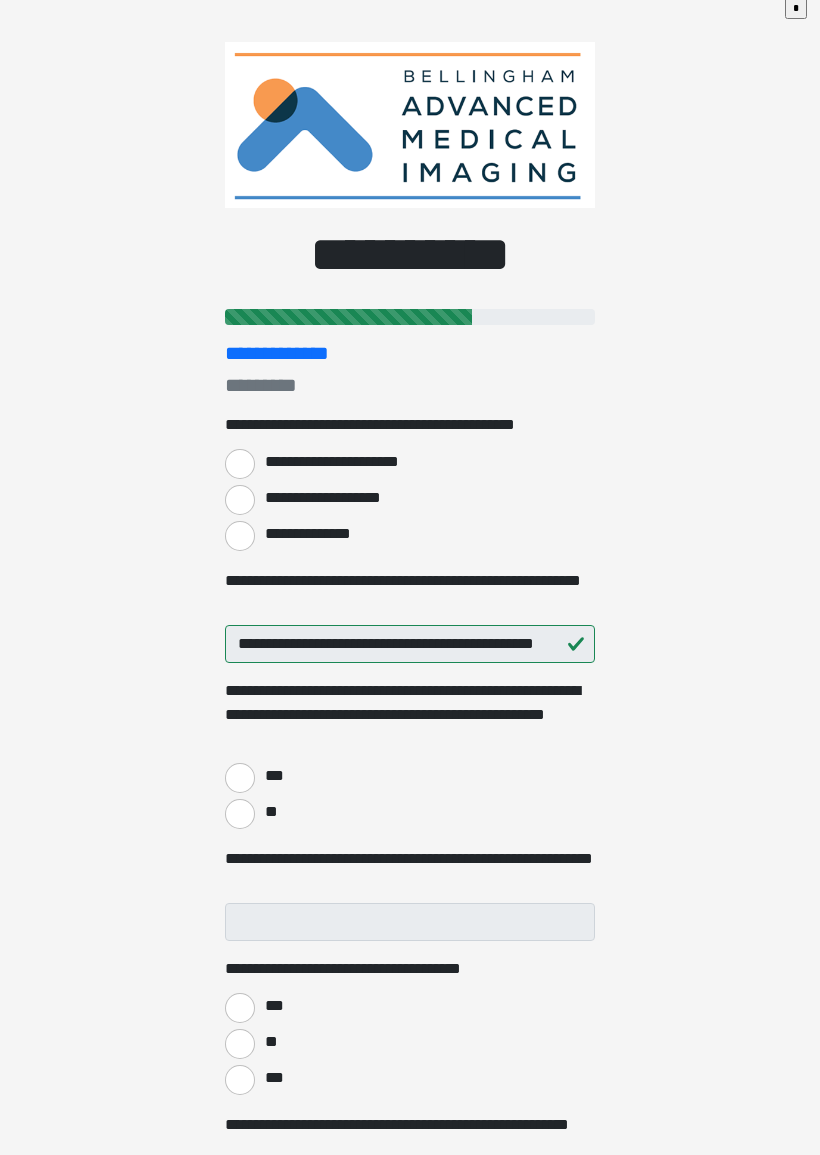 scroll, scrollTop: 0, scrollLeft: 0, axis: both 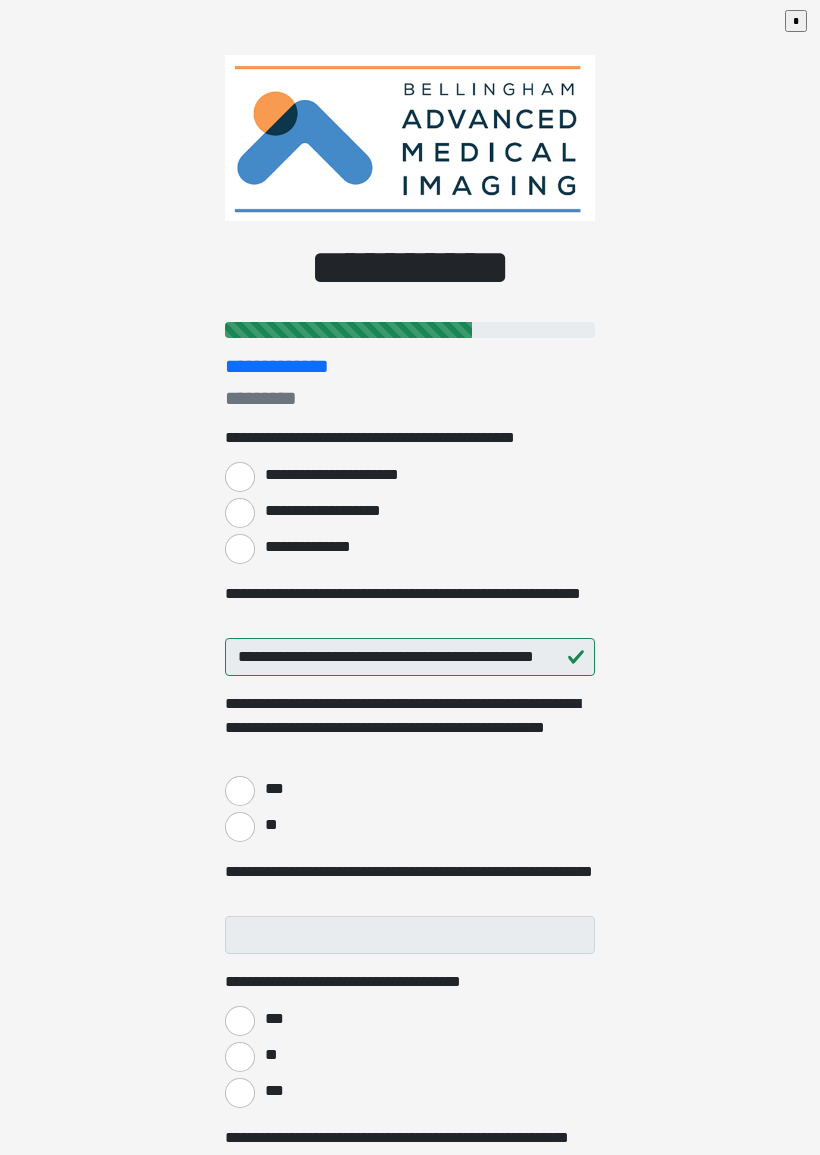 click on "**********" at bounding box center (240, 549) 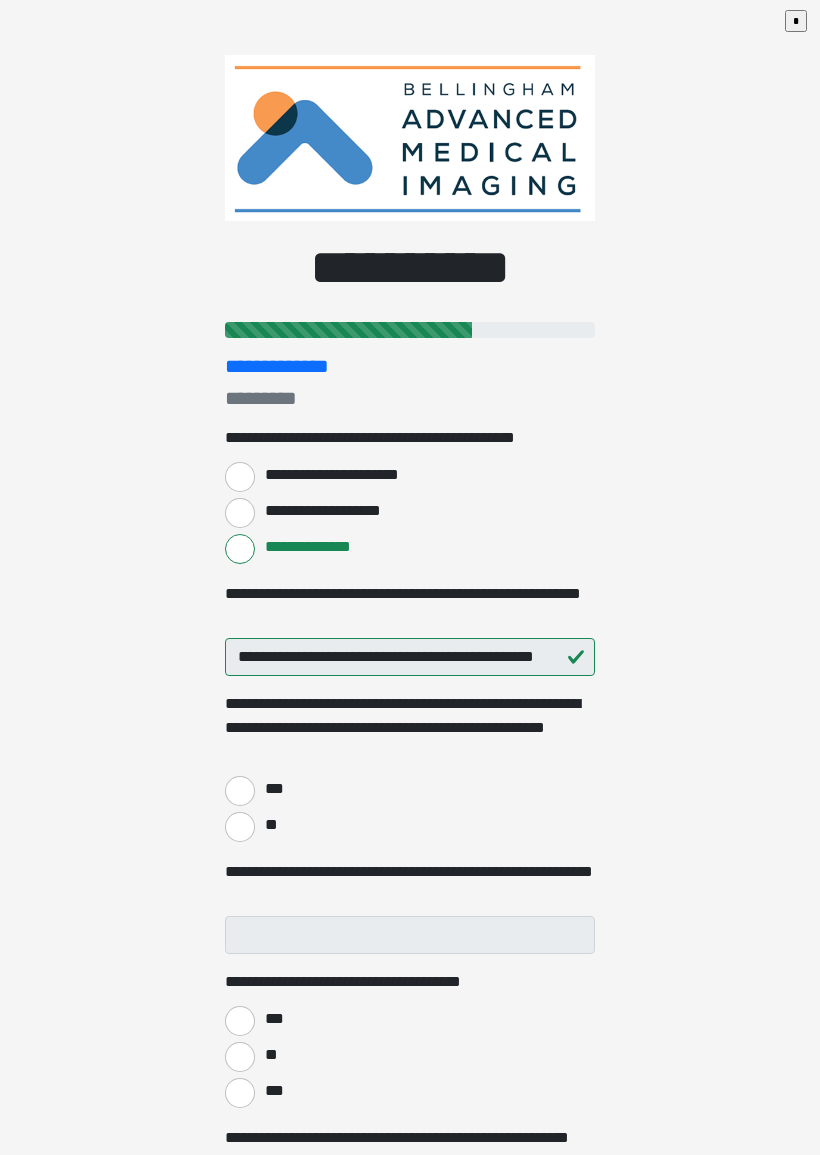 click on "**" at bounding box center [240, 827] 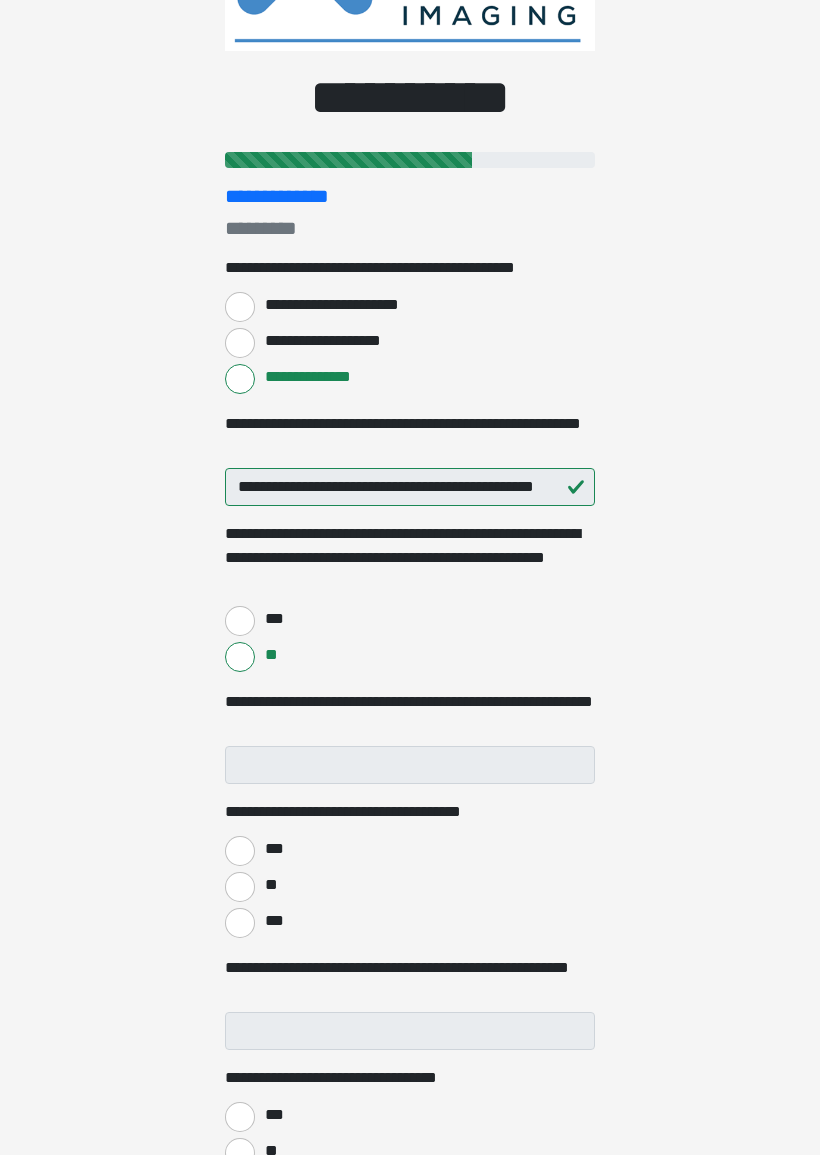 scroll, scrollTop: 202, scrollLeft: 0, axis: vertical 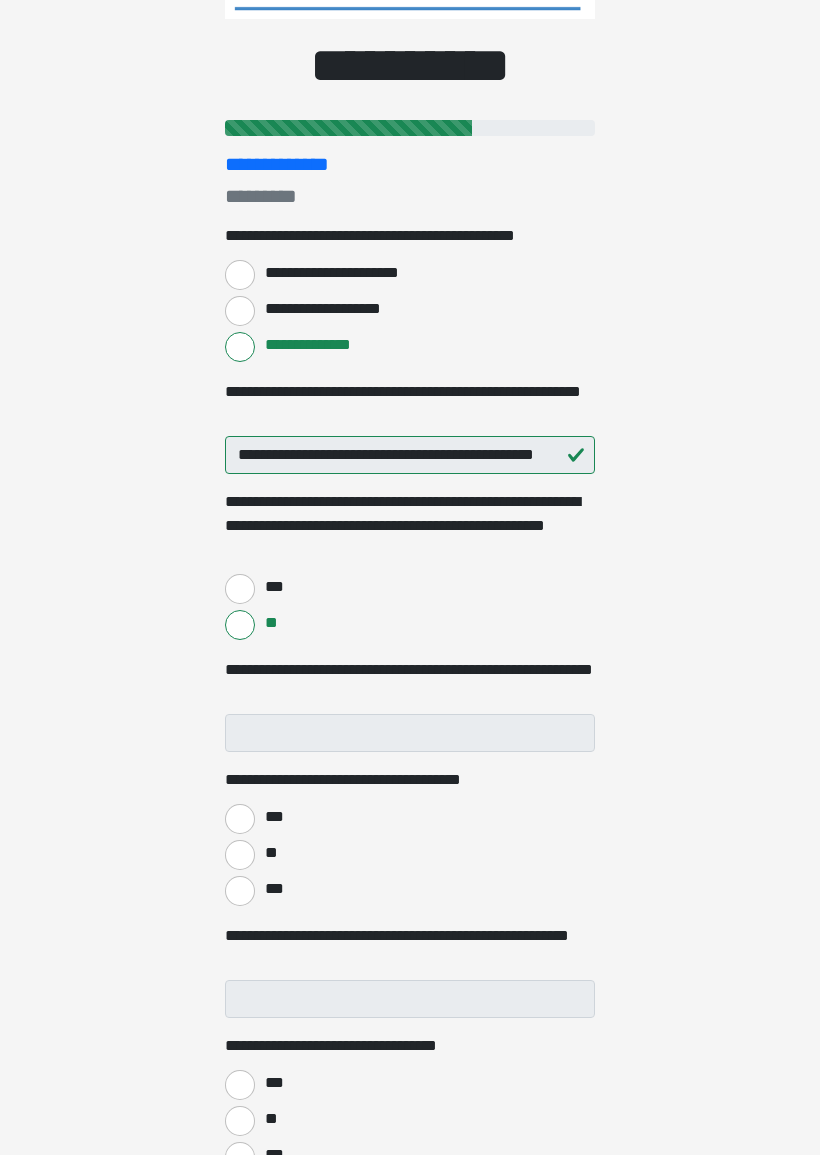 click on "**" at bounding box center (240, 855) 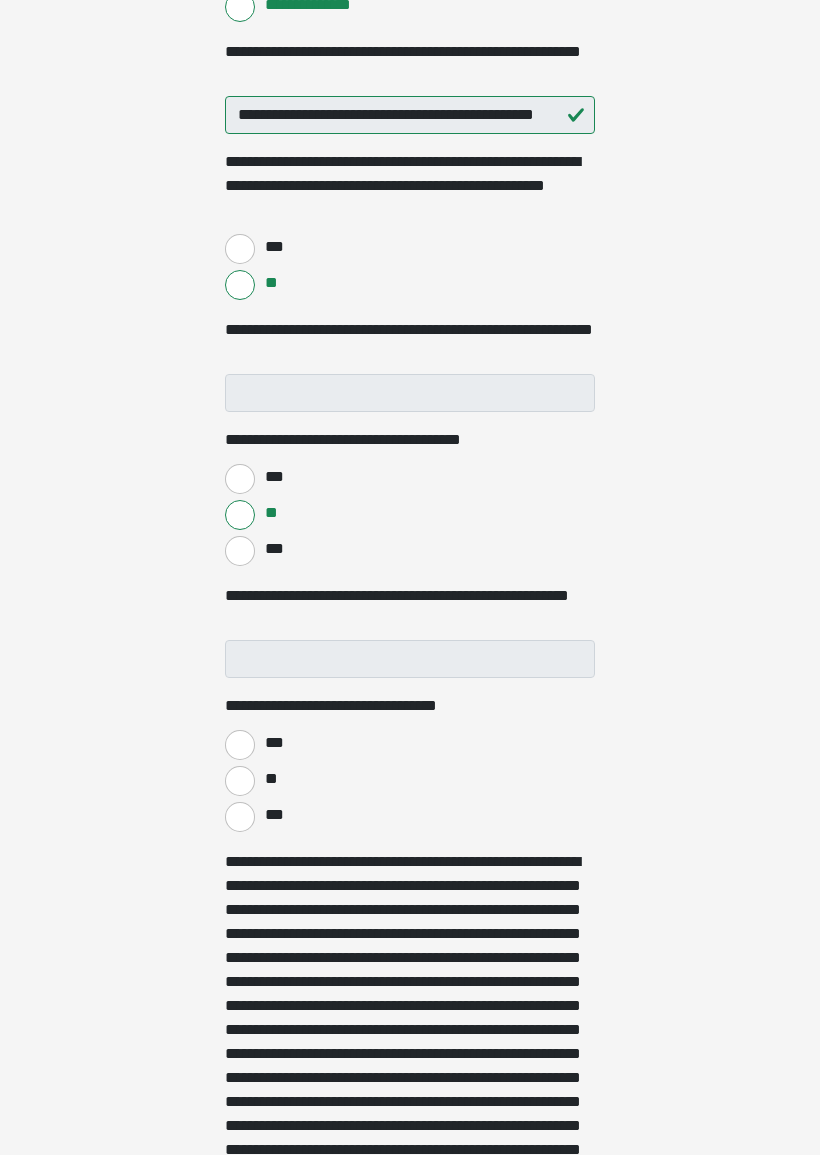 scroll, scrollTop: 542, scrollLeft: 0, axis: vertical 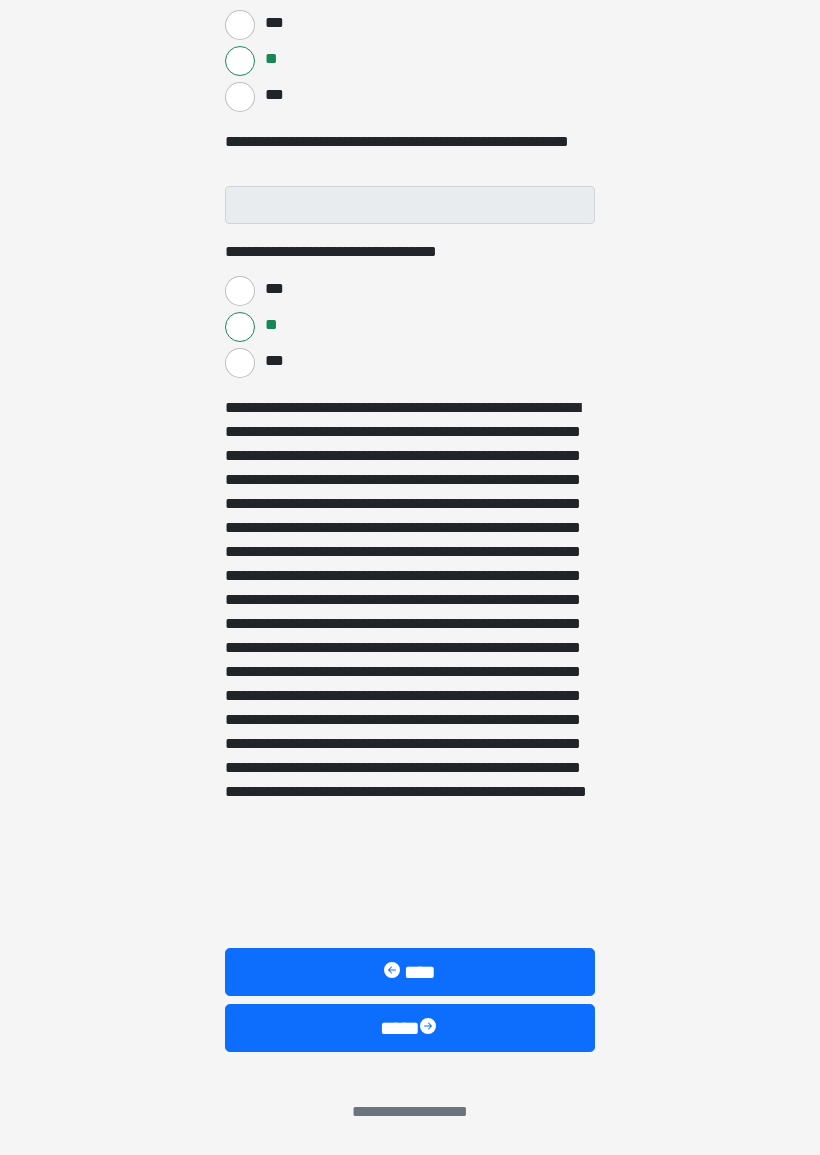 click on "****" at bounding box center (410, 1028) 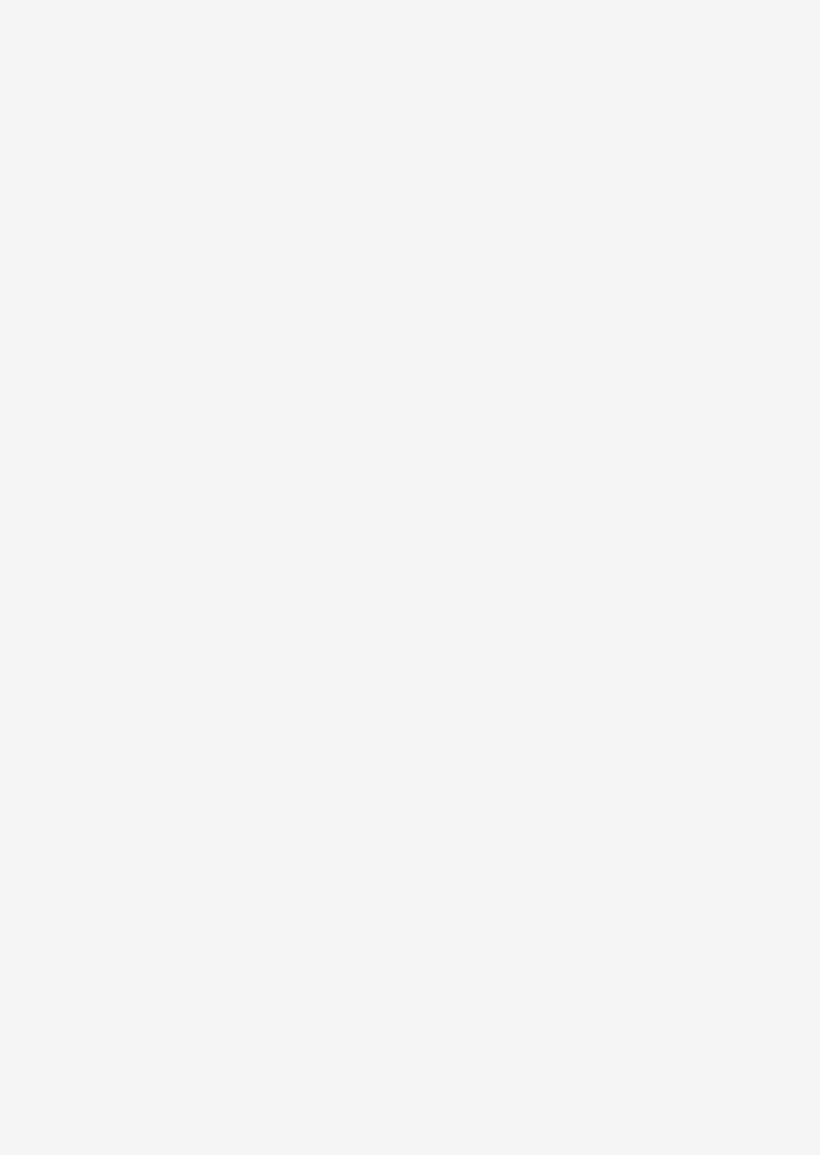 scroll, scrollTop: 0, scrollLeft: 0, axis: both 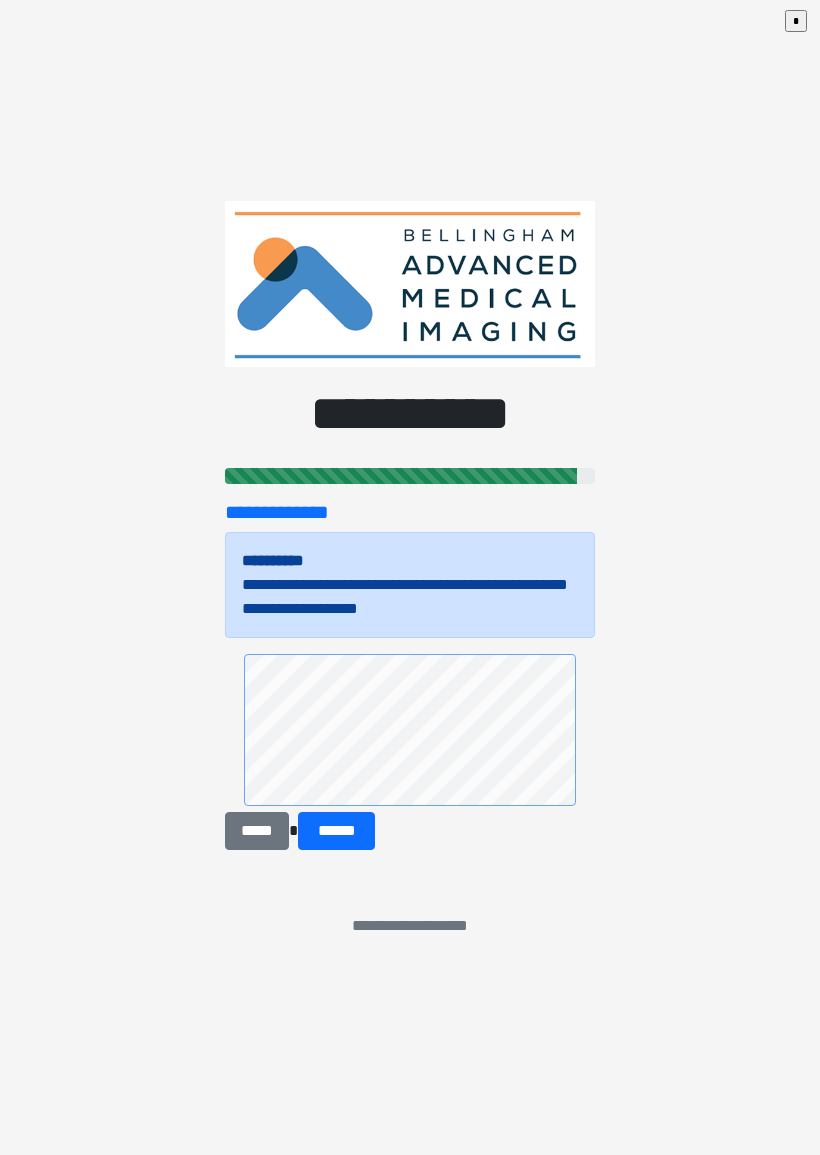 click on "******" at bounding box center [336, 831] 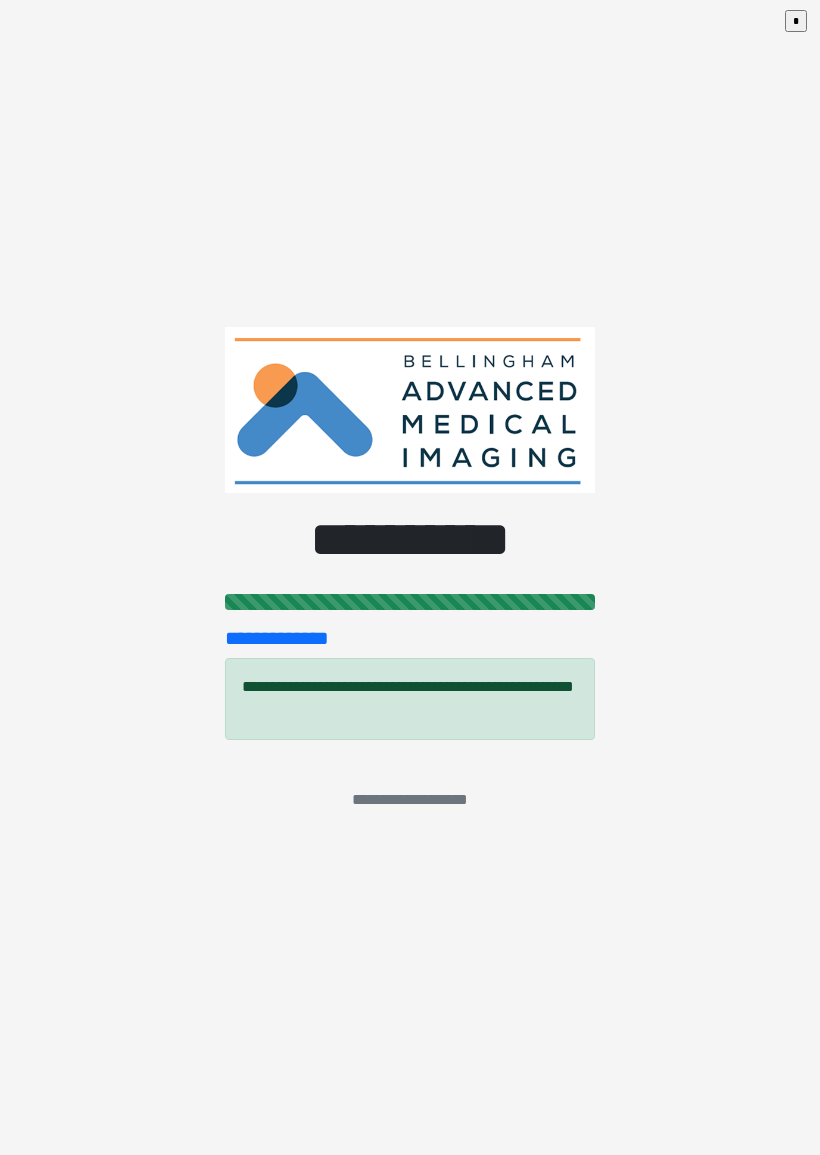 click on "**********" at bounding box center [410, 577] 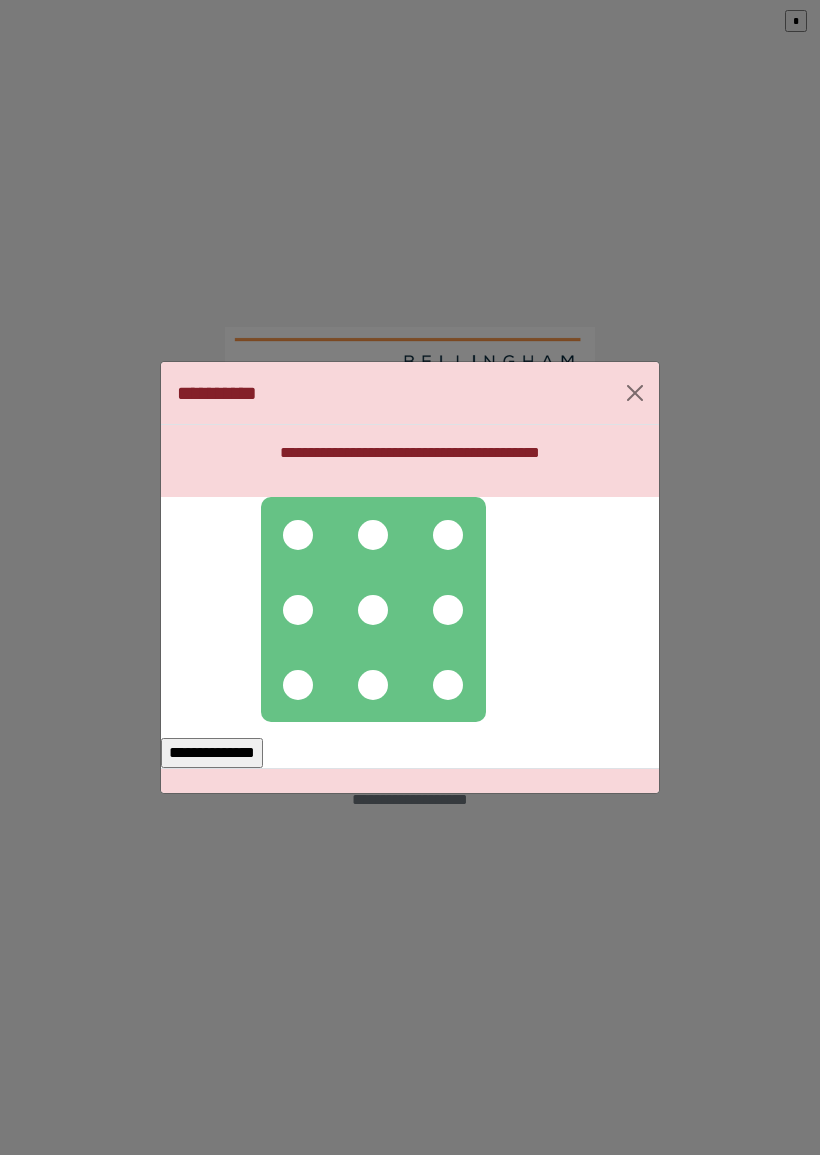 click at bounding box center (373, 685) 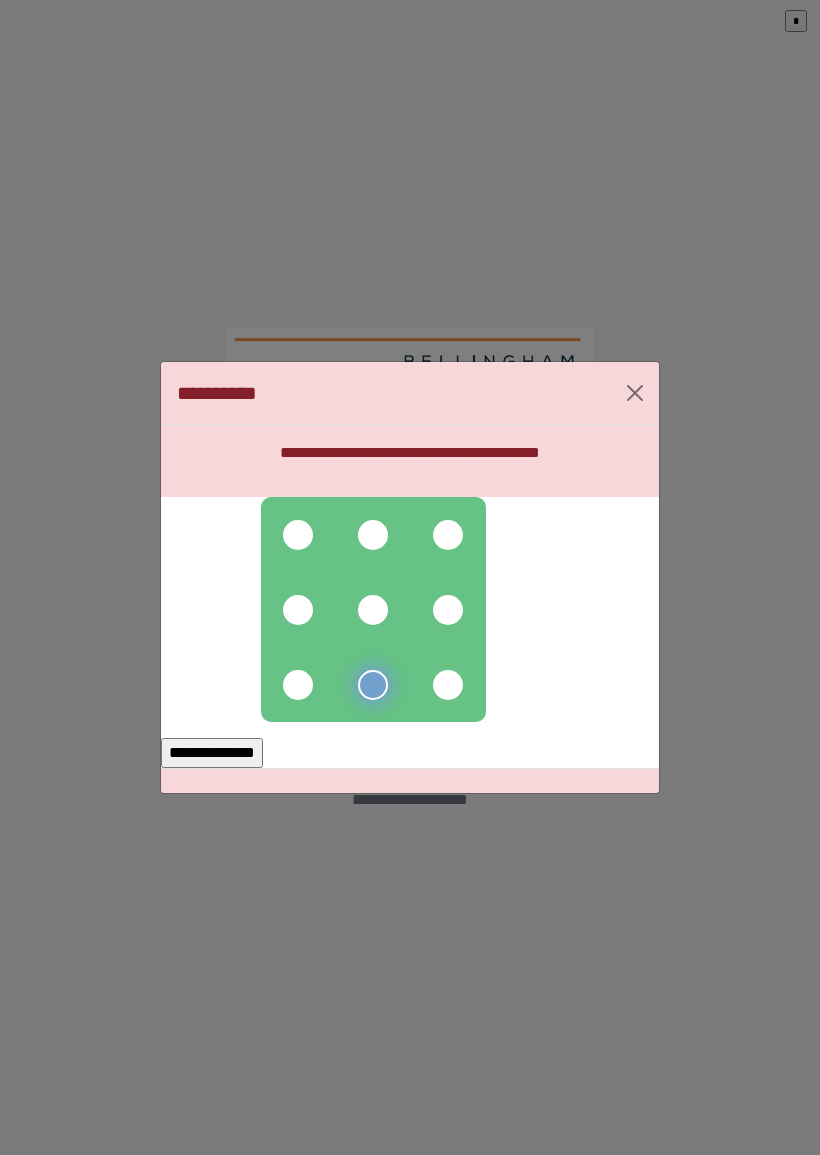 click at bounding box center (373, 609) 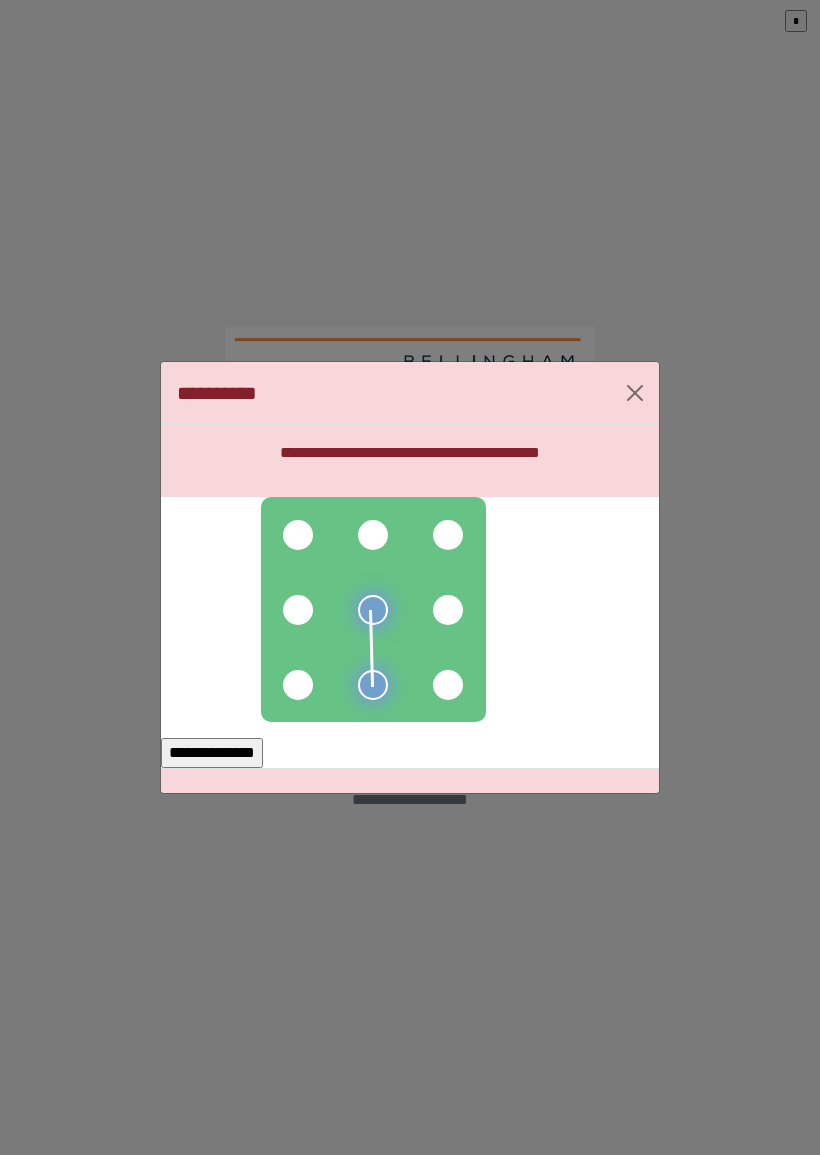 click at bounding box center [298, 535] 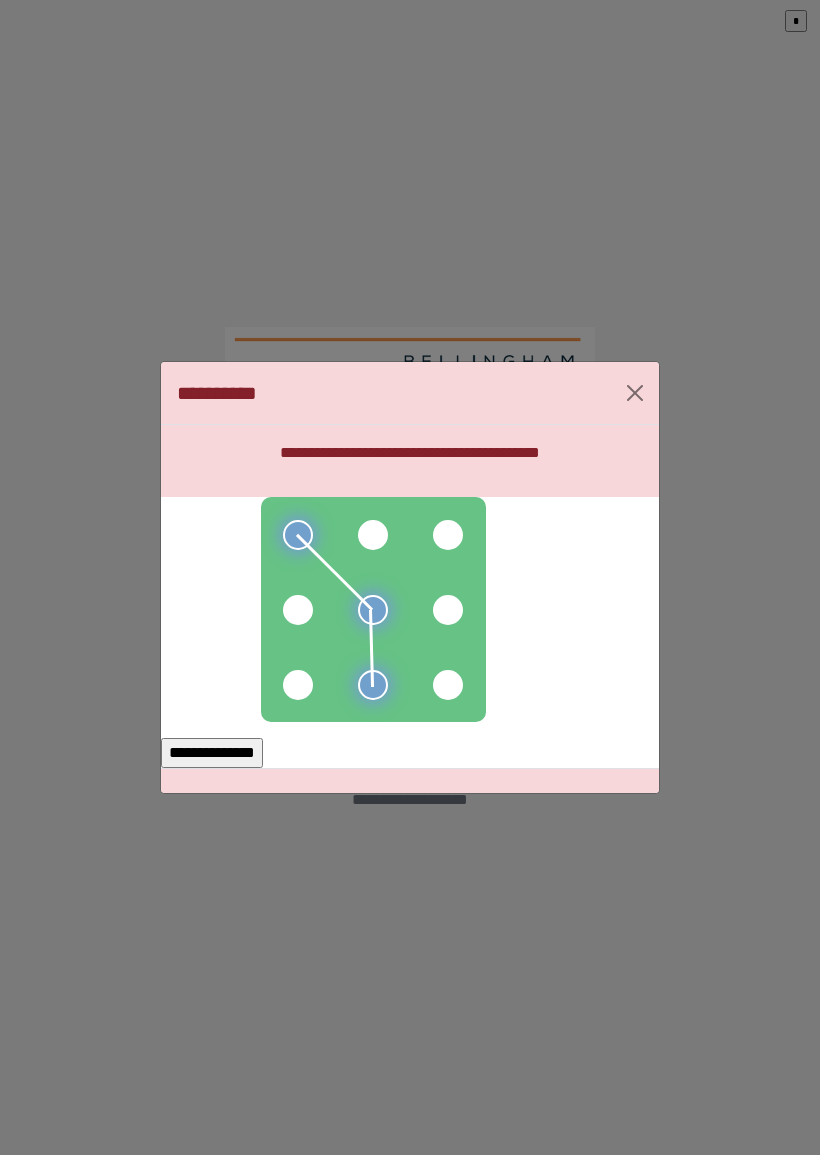click at bounding box center [373, 609] 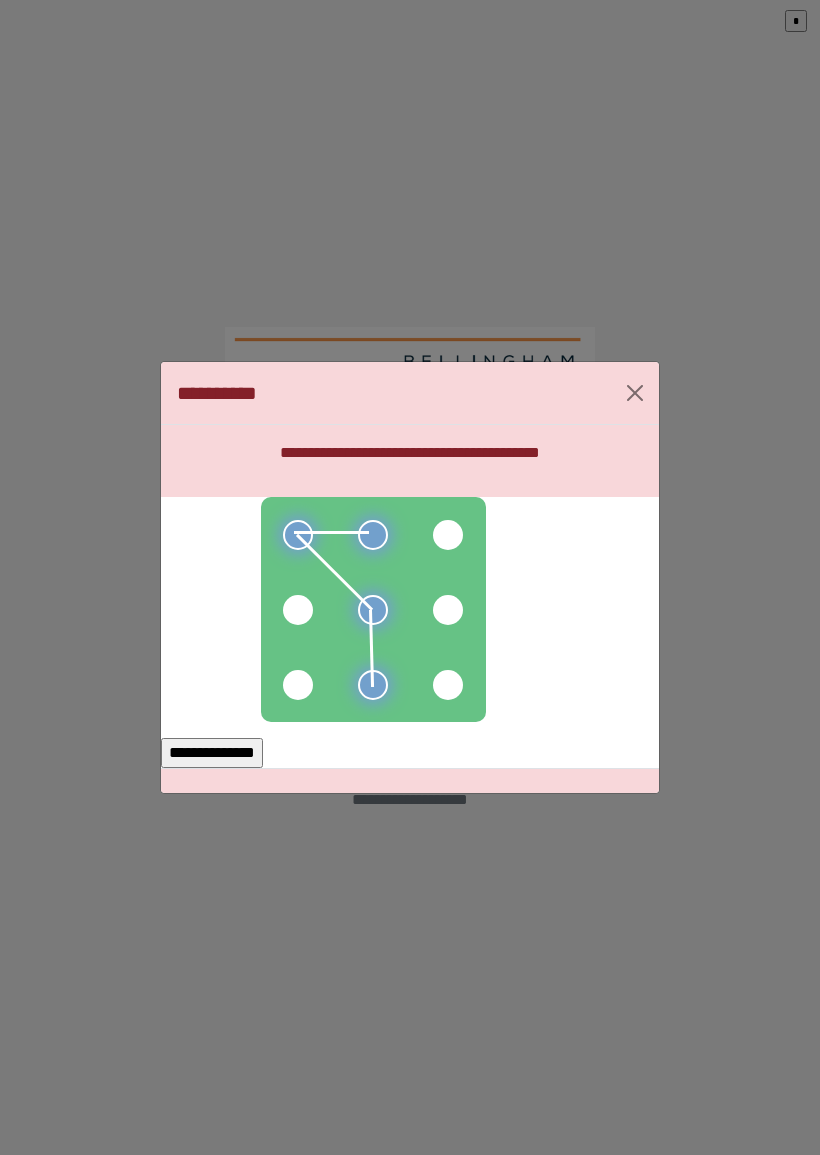 click at bounding box center (448, 535) 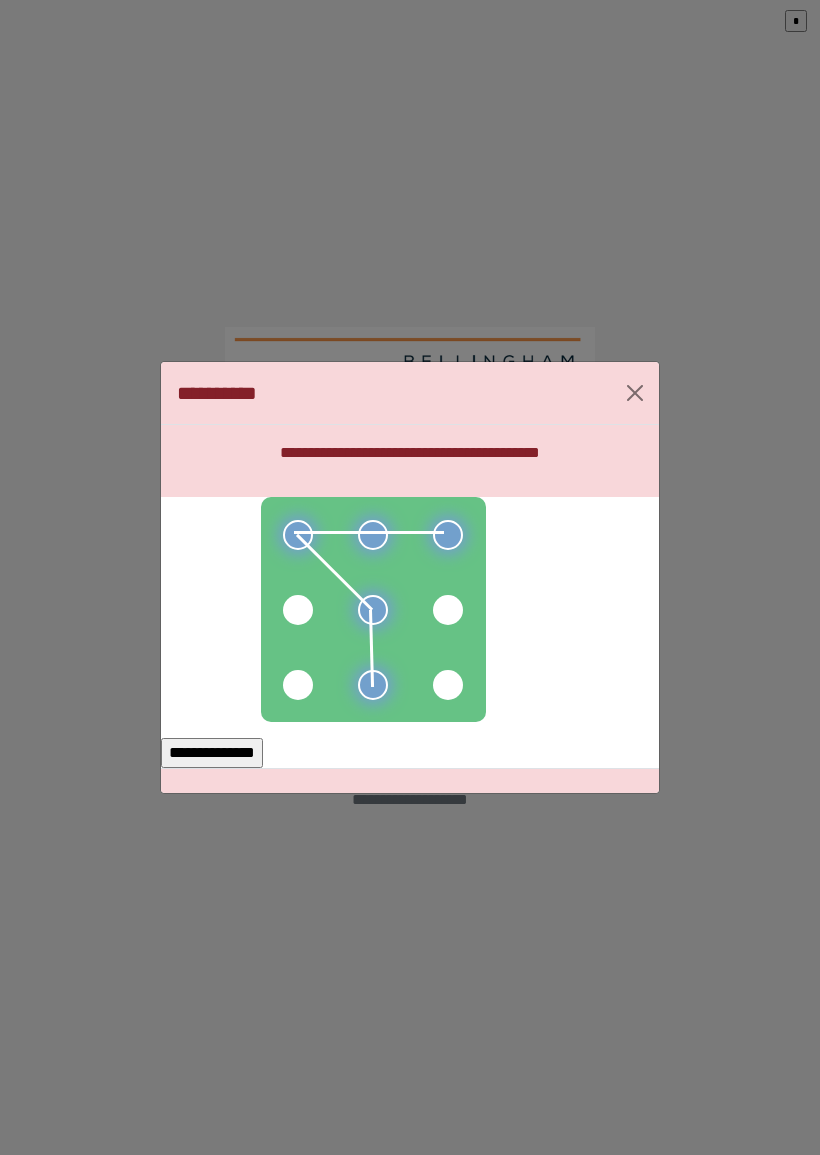 click on "**********" at bounding box center (212, 753) 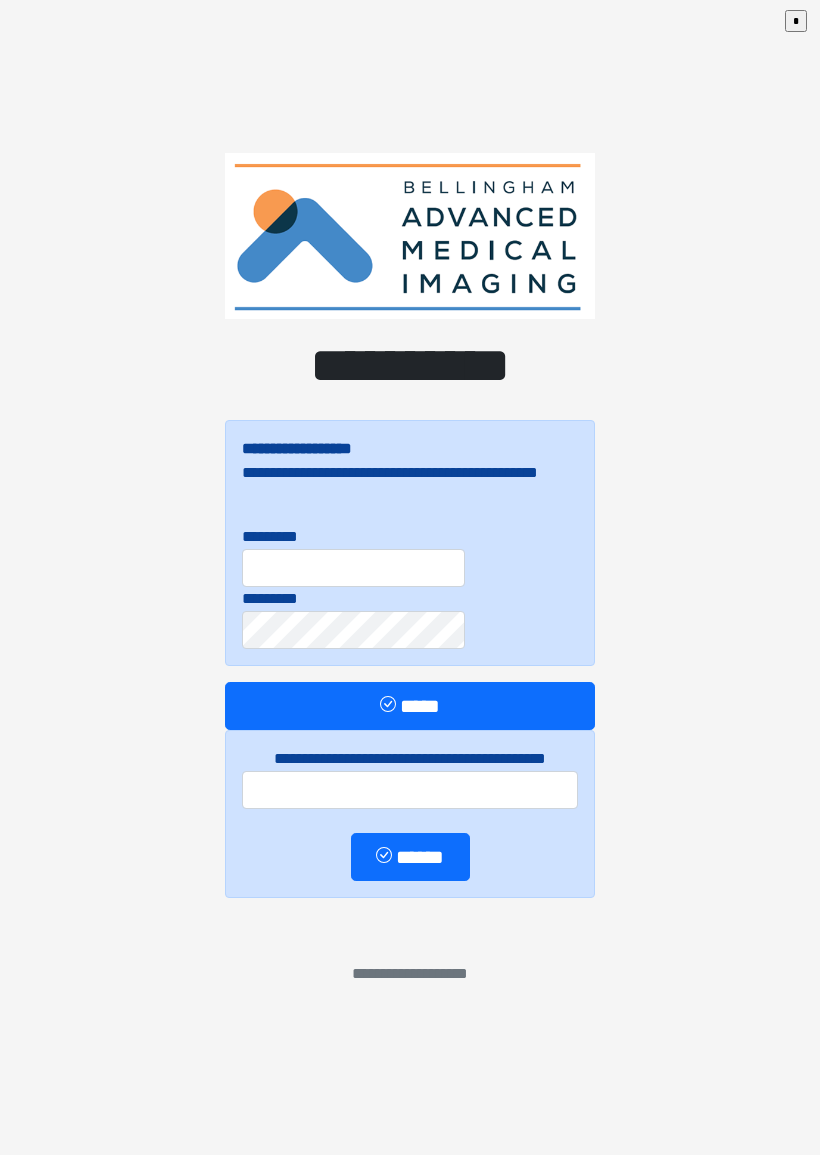 scroll, scrollTop: 0, scrollLeft: 0, axis: both 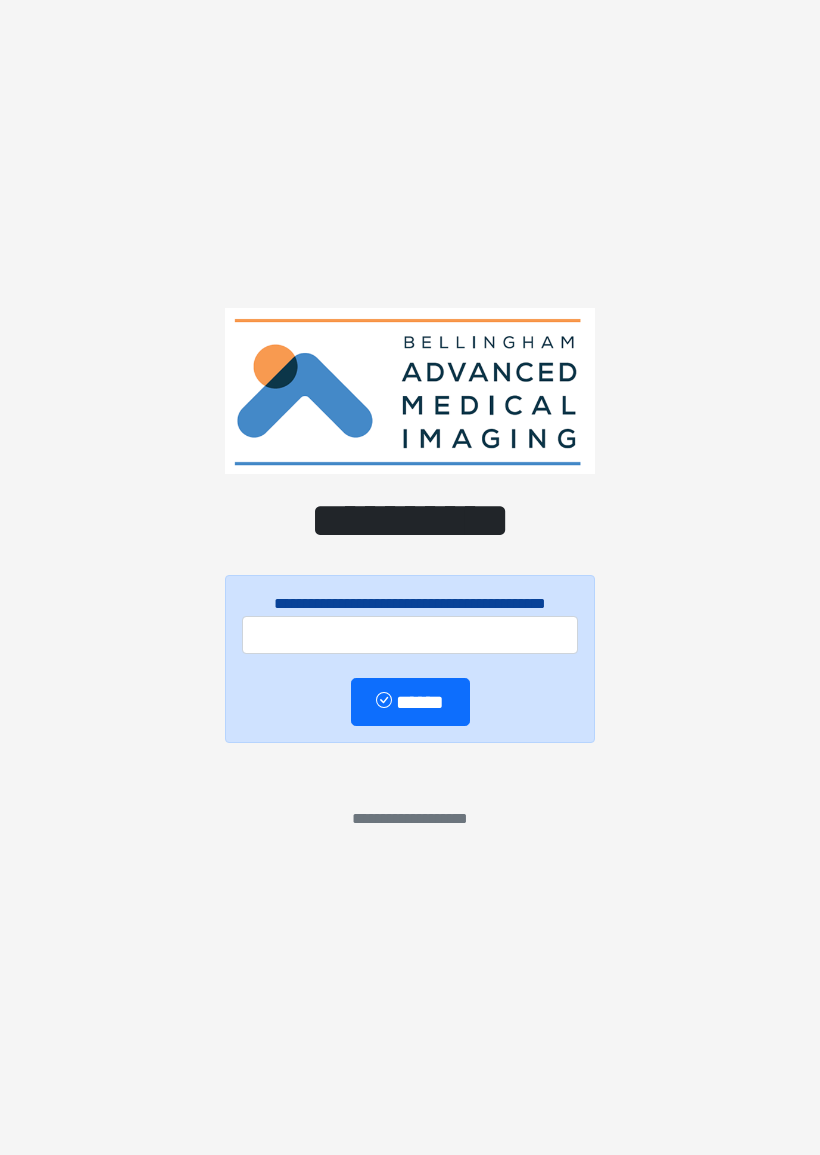 click on "**********" at bounding box center [410, 577] 